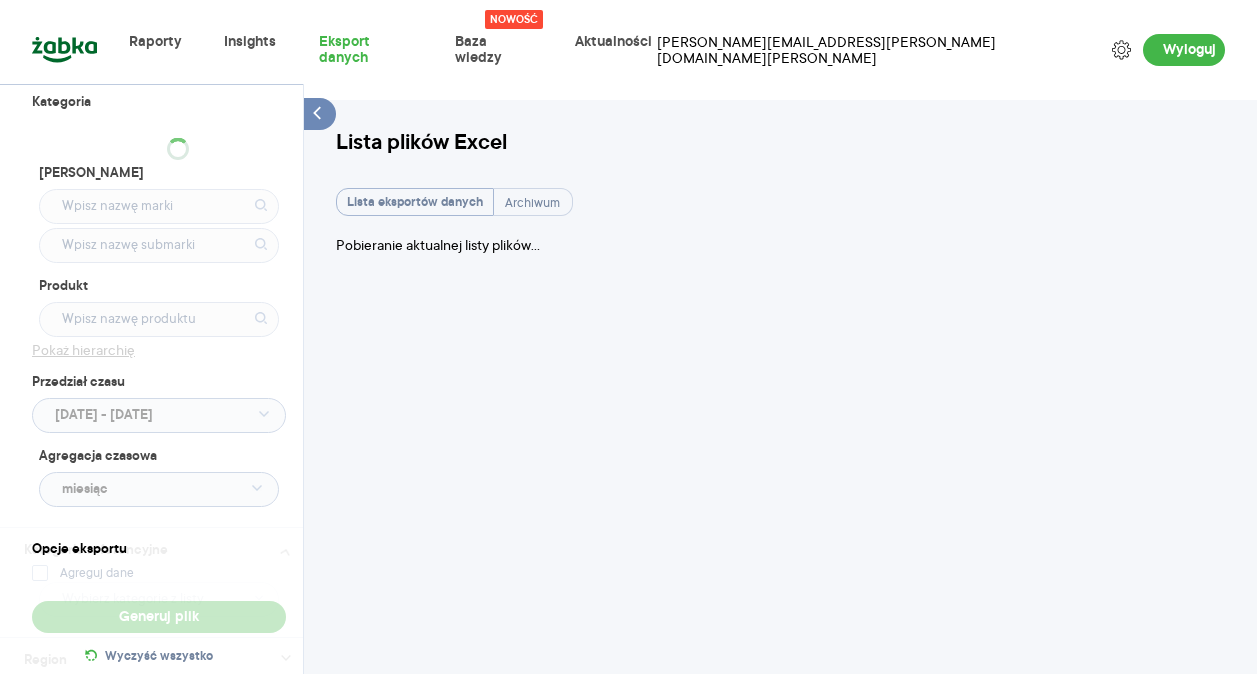 scroll, scrollTop: 0, scrollLeft: 0, axis: both 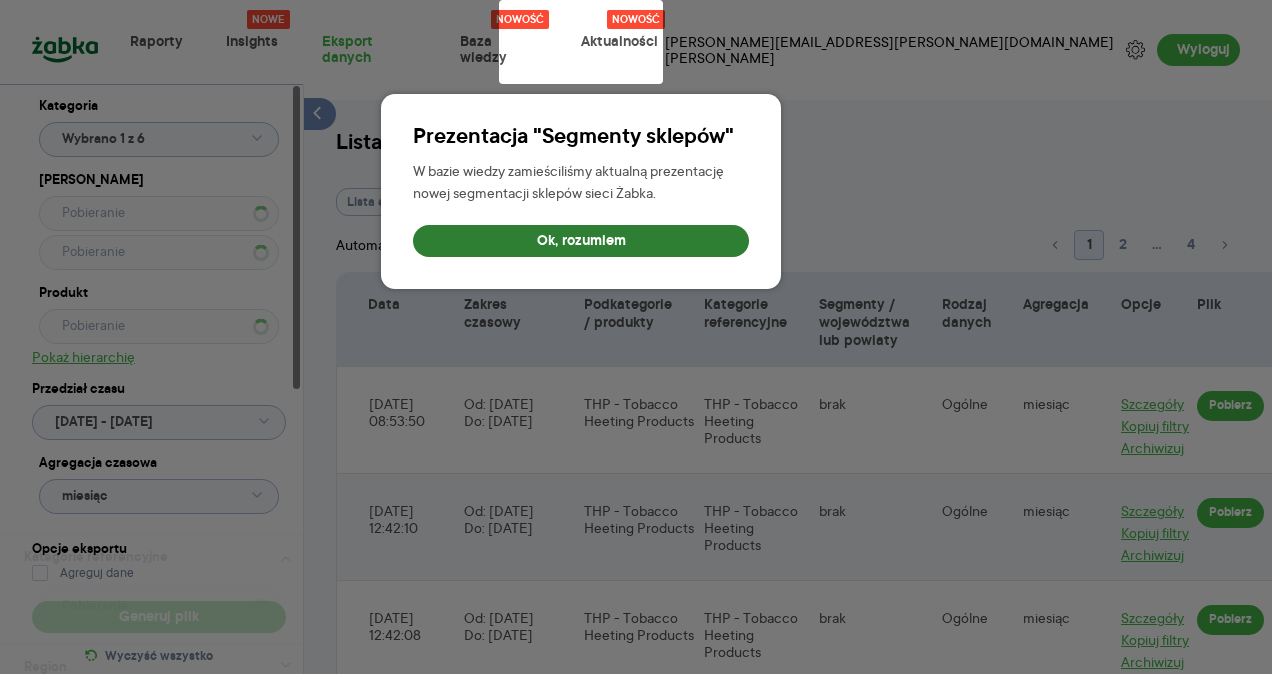 click on "Ok, rozumiem" at bounding box center [581, 241] 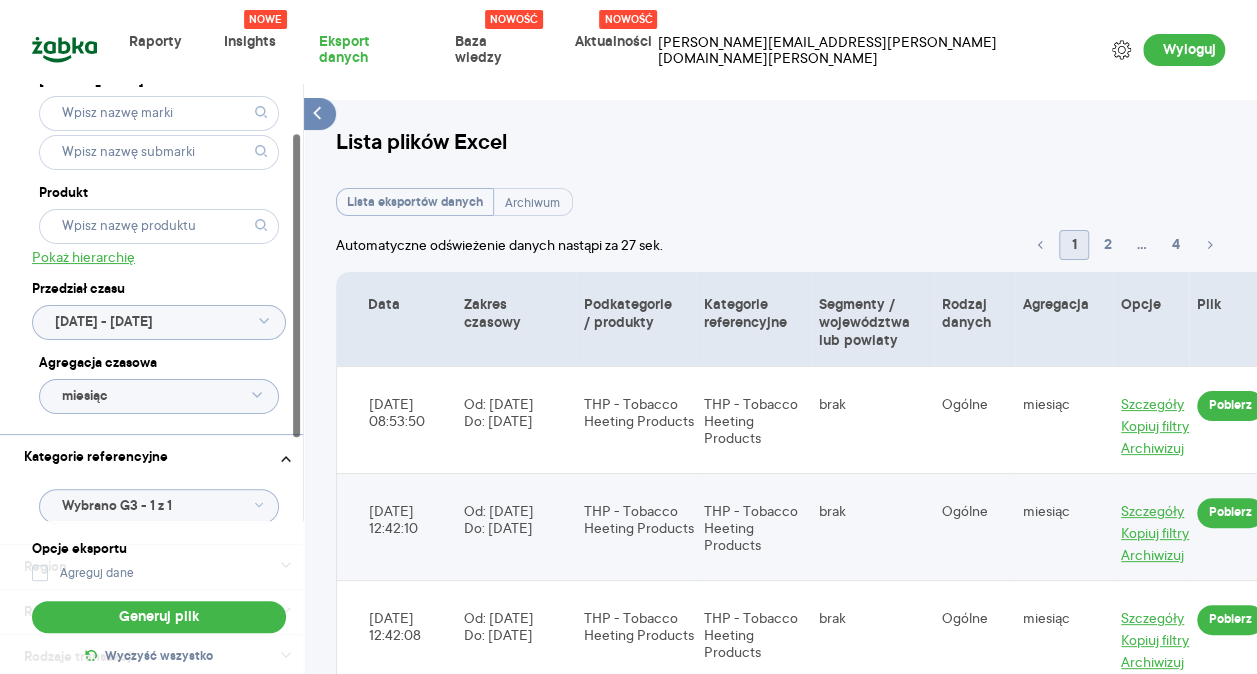 scroll, scrollTop: 0, scrollLeft: 0, axis: both 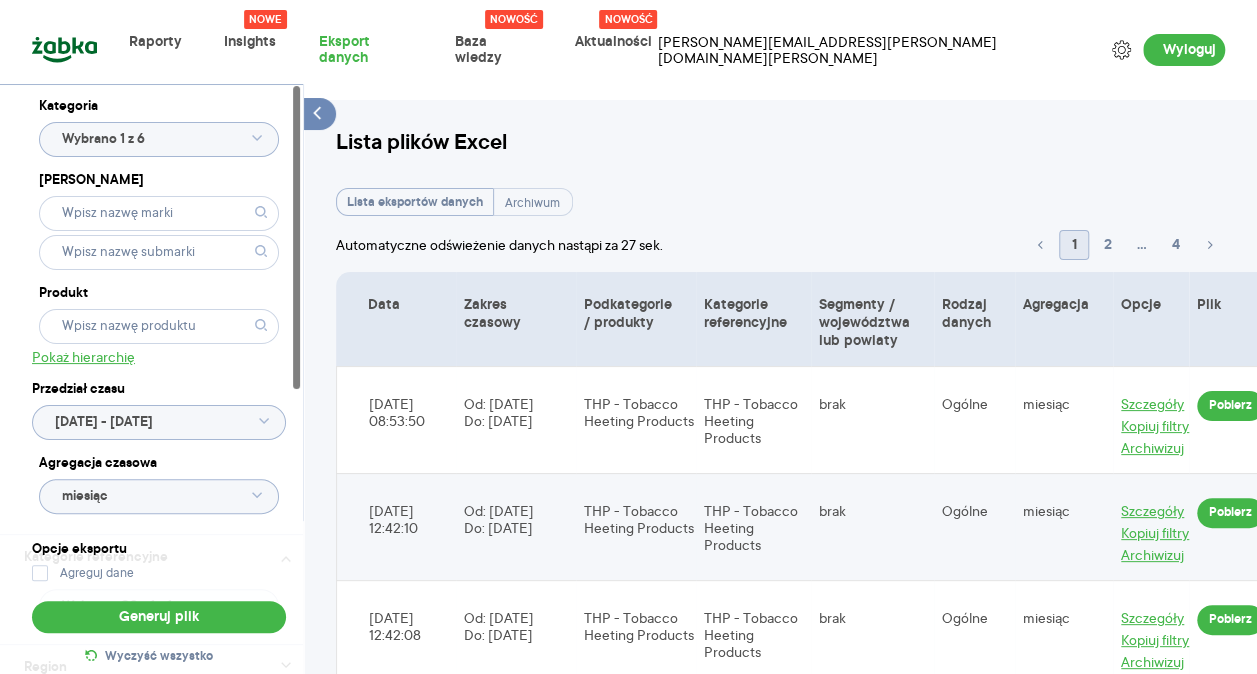 click on "Wybrano 1 z 6" 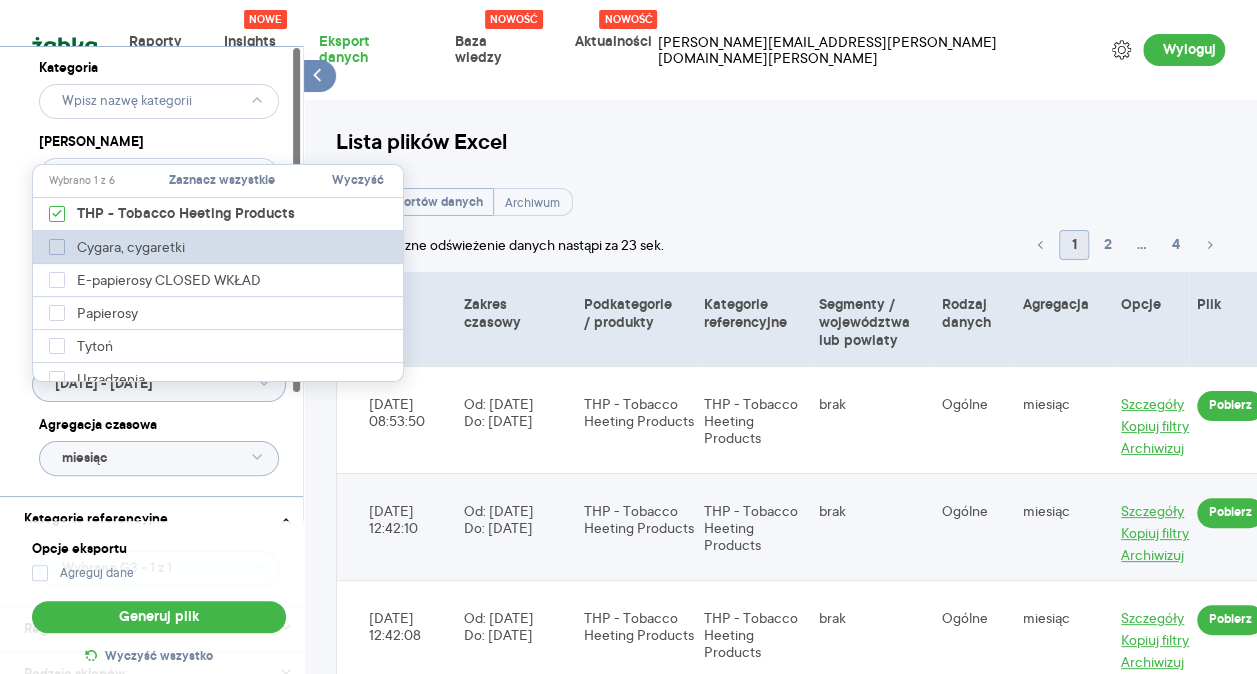 scroll, scrollTop: 100, scrollLeft: 0, axis: vertical 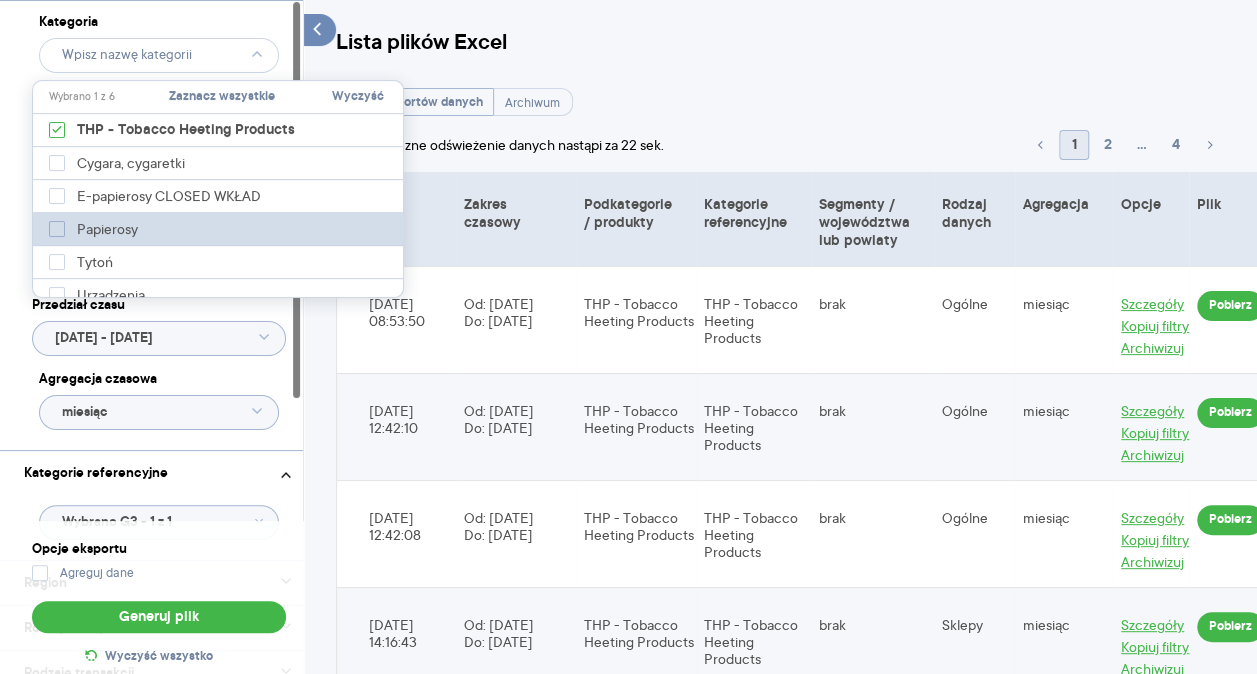 click at bounding box center (57, 229) 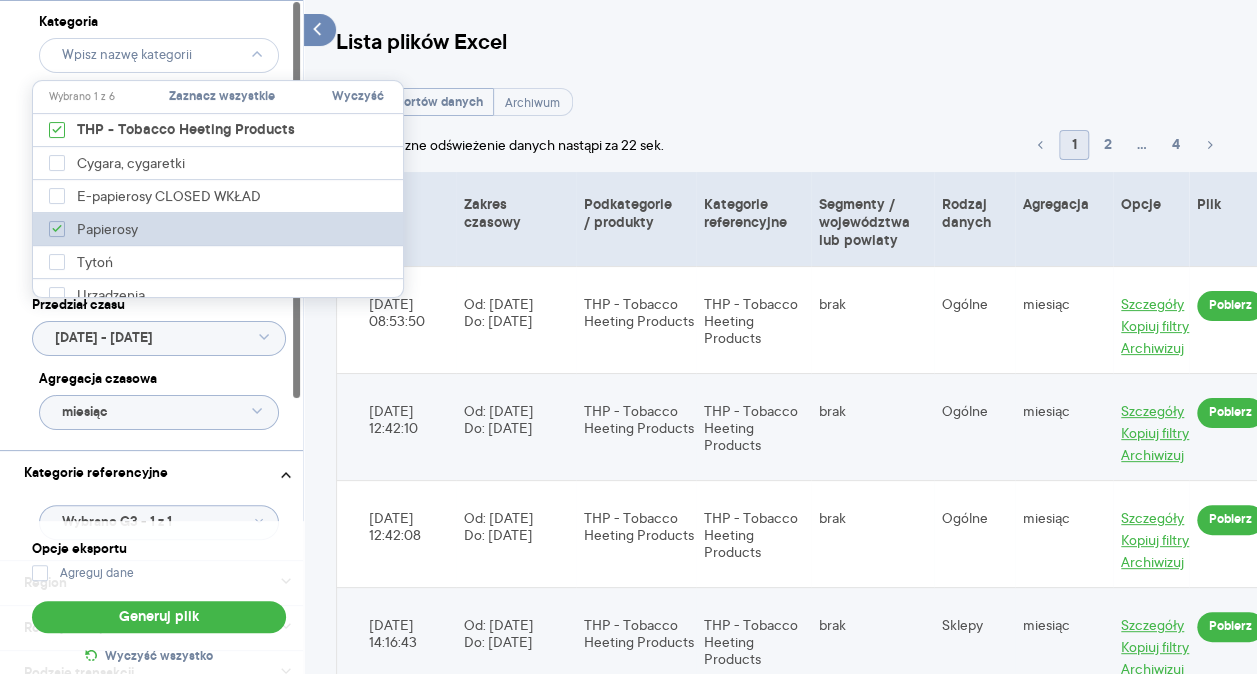 type on "Pobieranie" 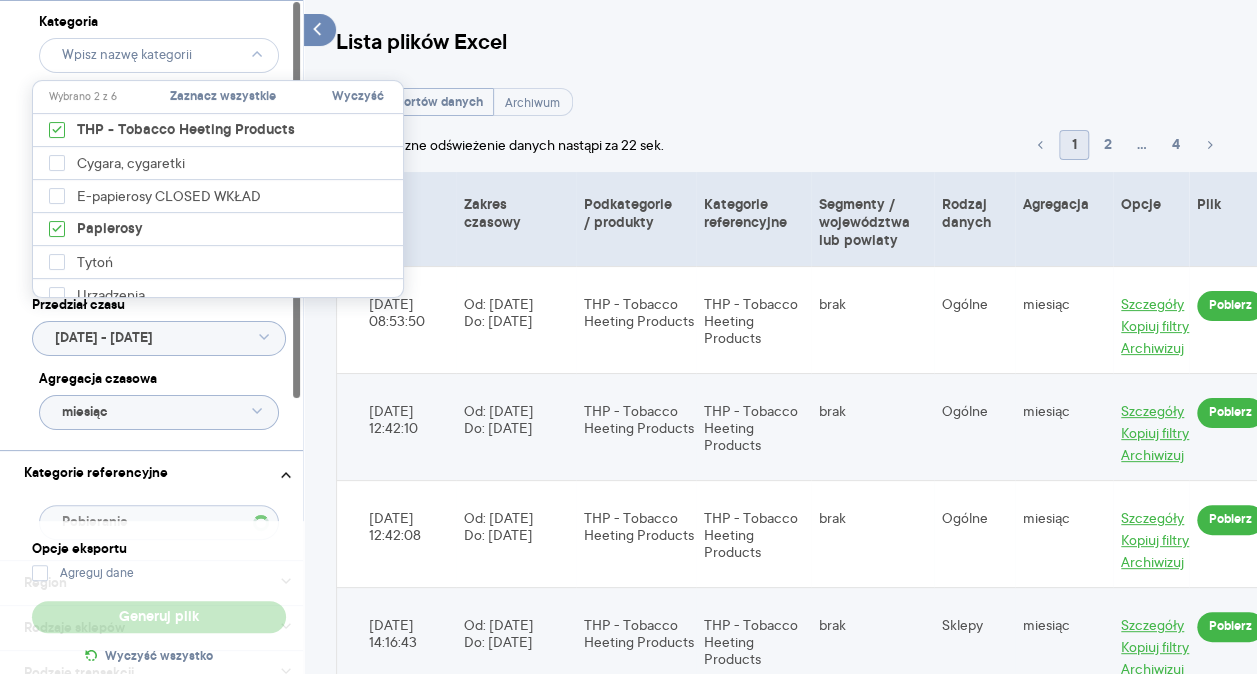 type on "Wybrano G3 - 1 z 2" 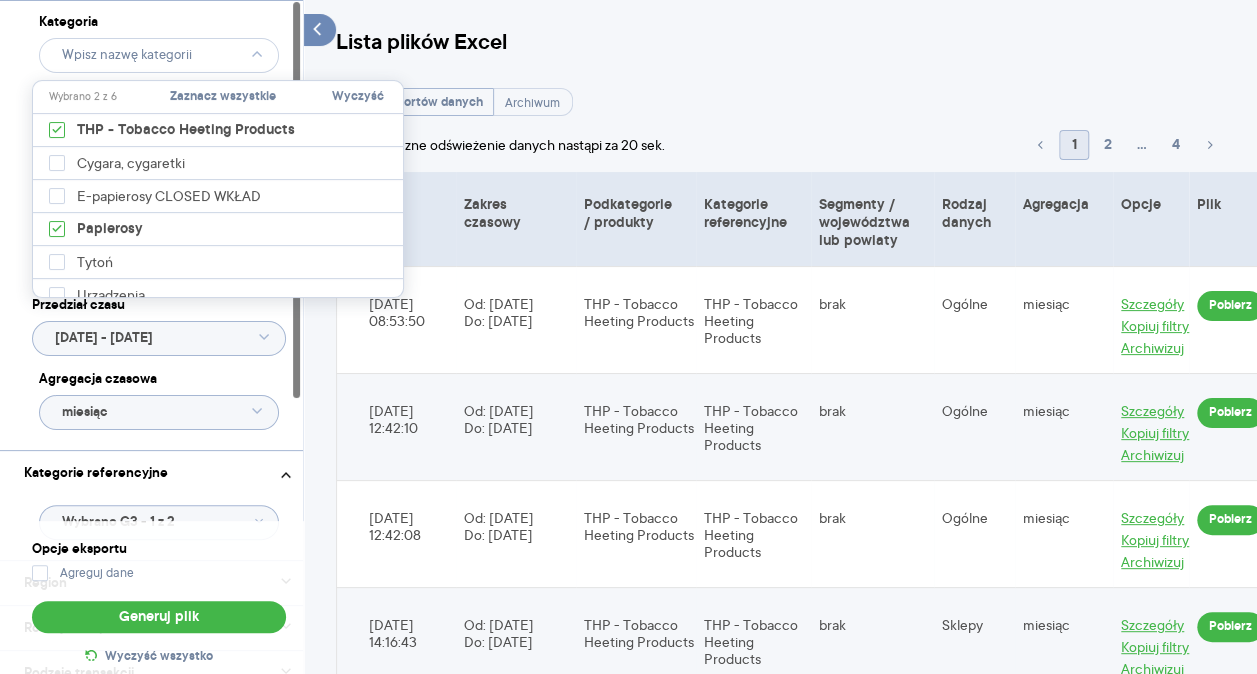 click on "Kategoria Marka Produkt Pokaż hierarchię Przedział czasu 2025.03.01 - 2025.03.31 Agregacja czasowa miesiąc" at bounding box center (159, 225) 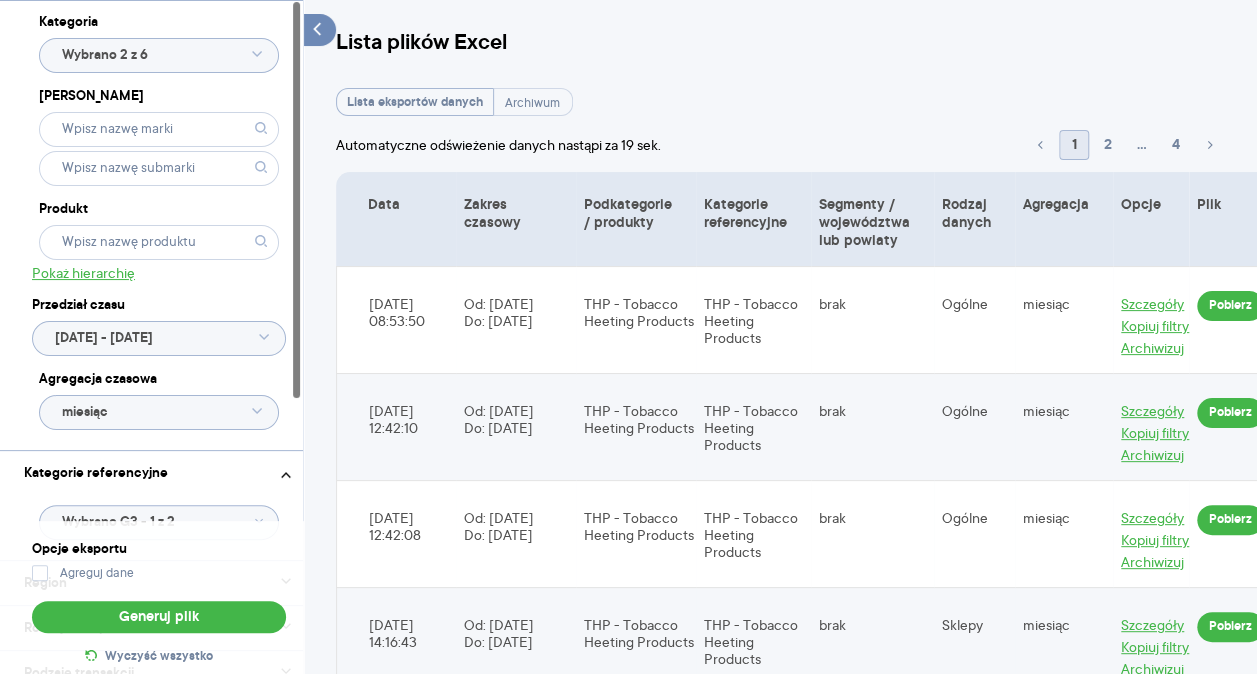 click 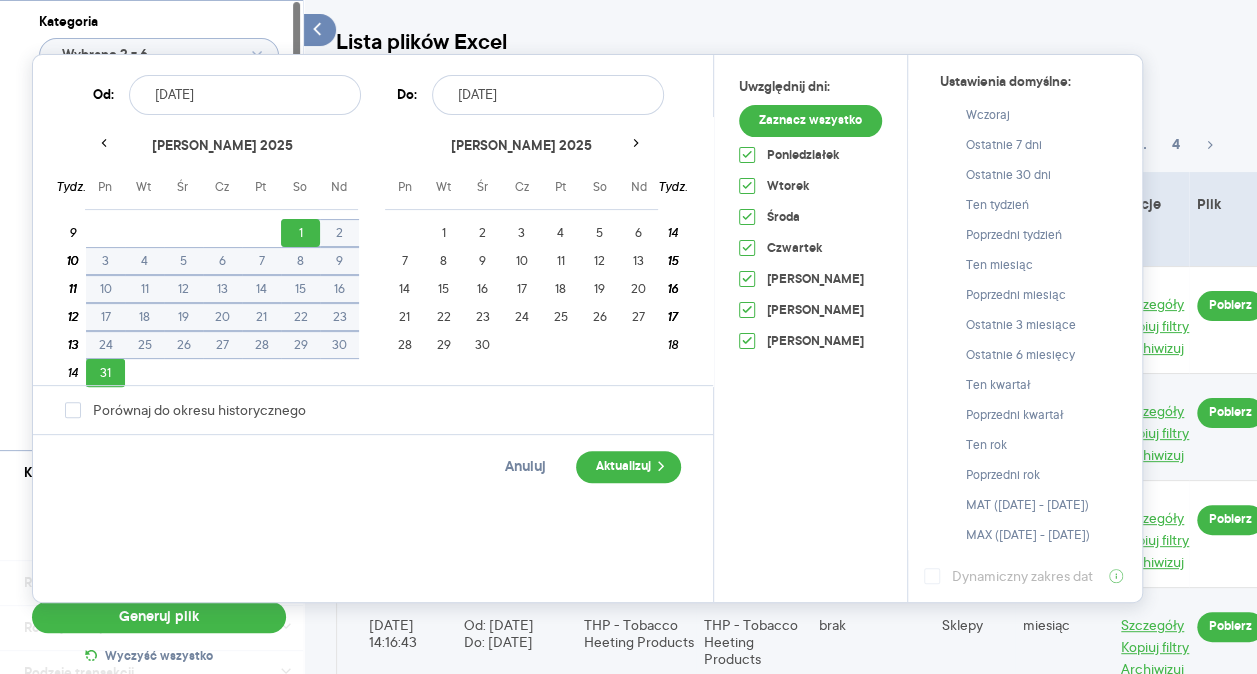 scroll, scrollTop: 84, scrollLeft: 0, axis: vertical 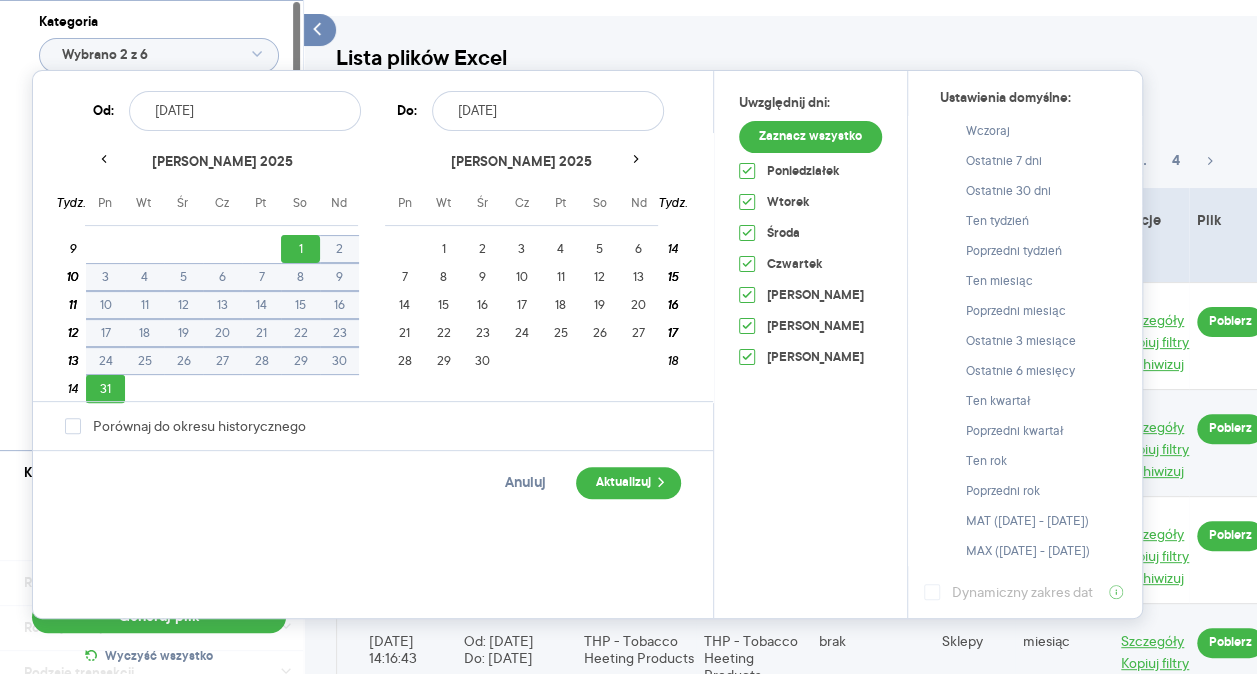 click 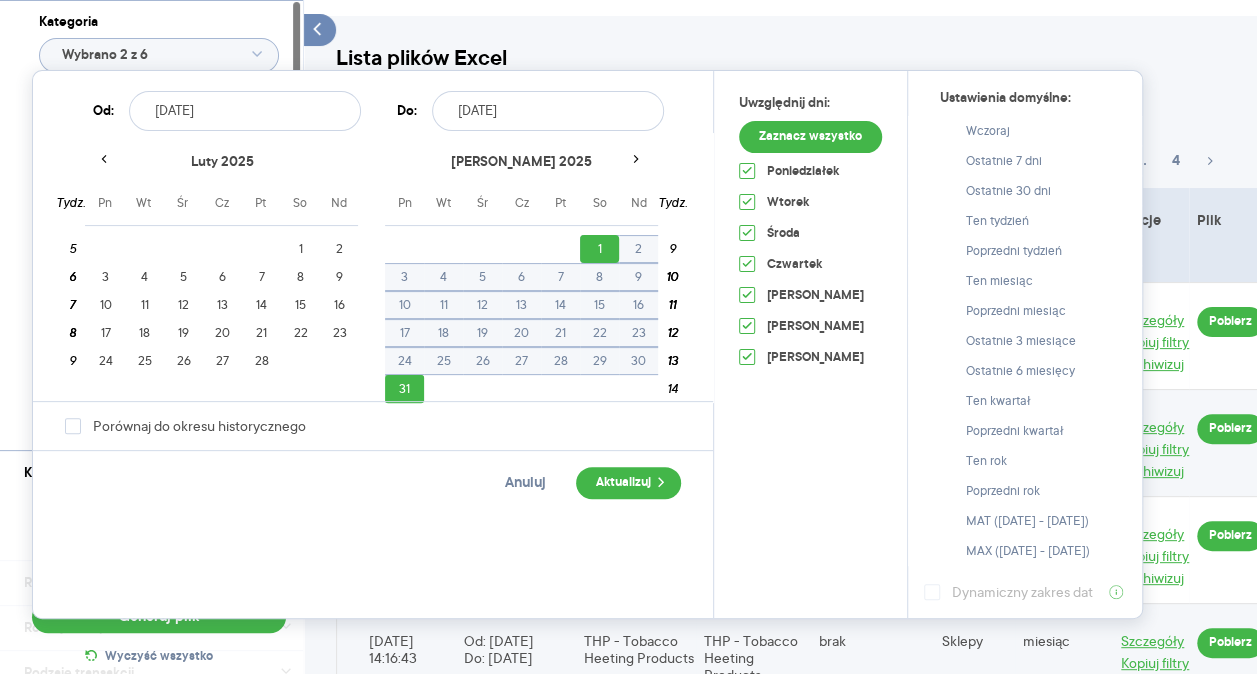 click 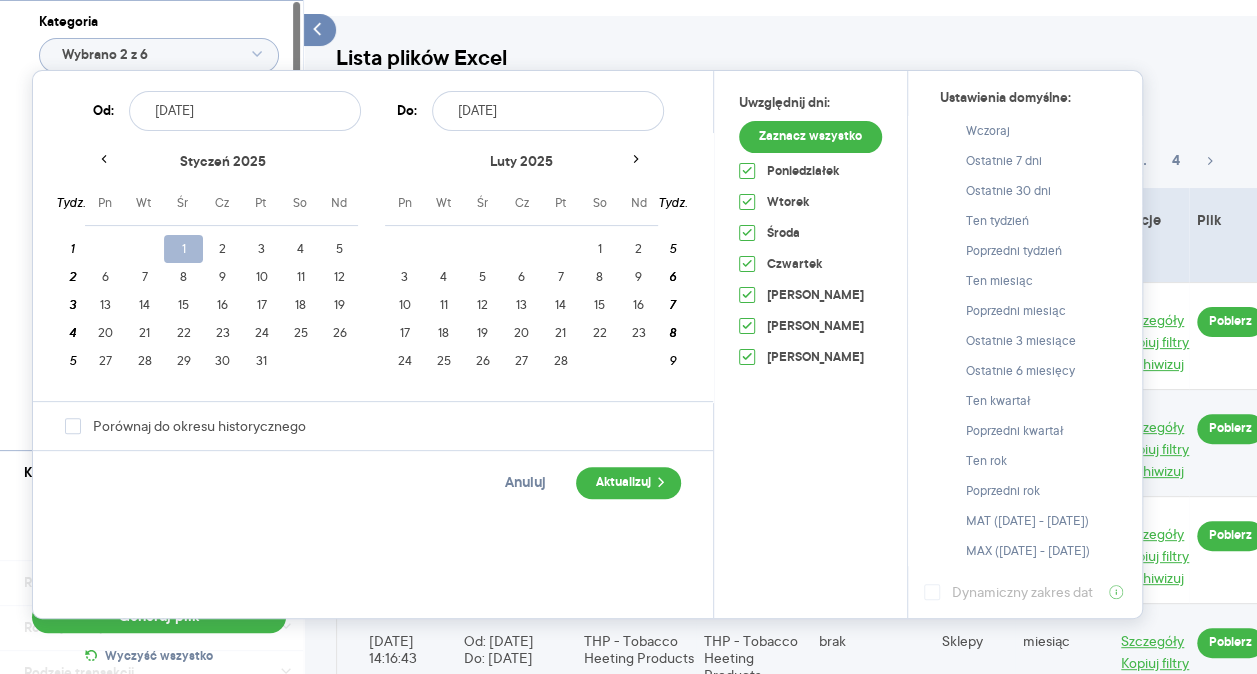click on "1" at bounding box center [183, 249] 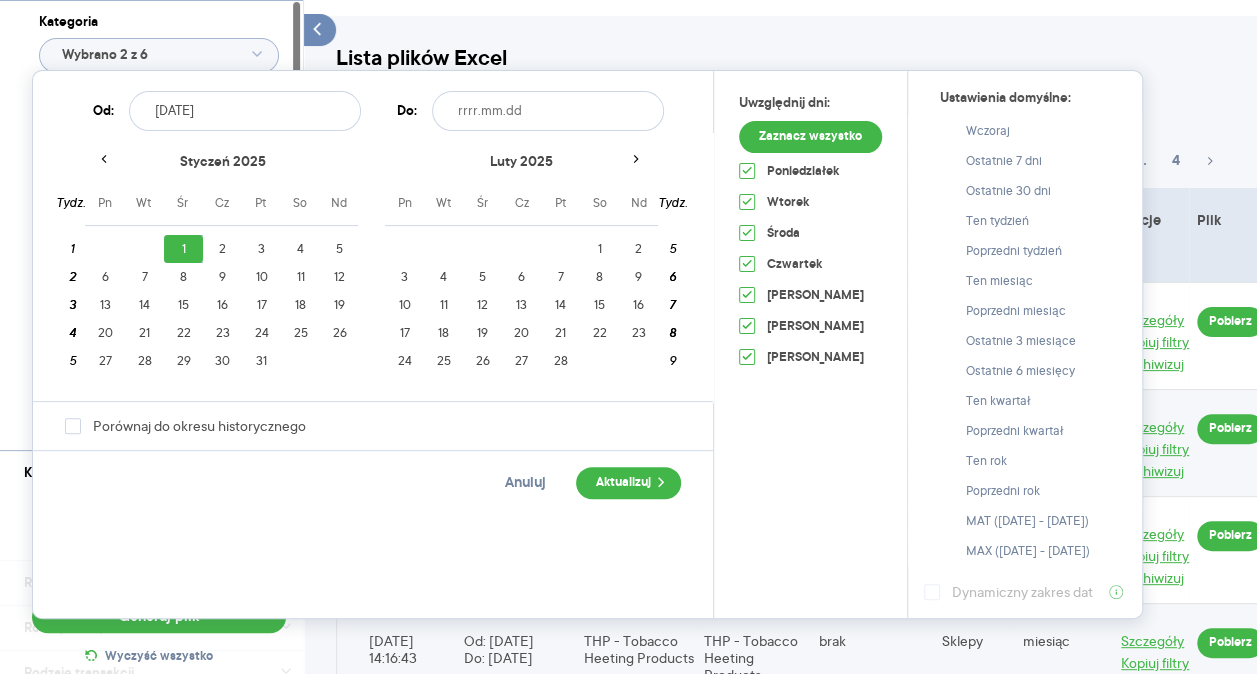 click 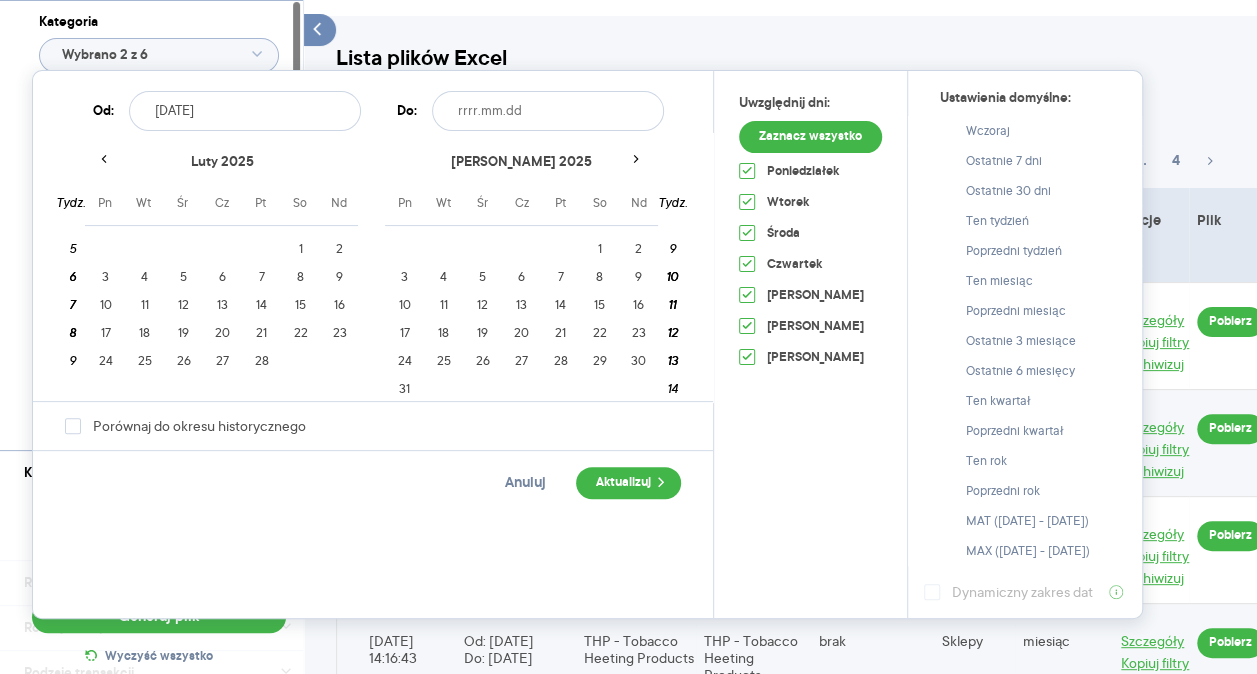 click 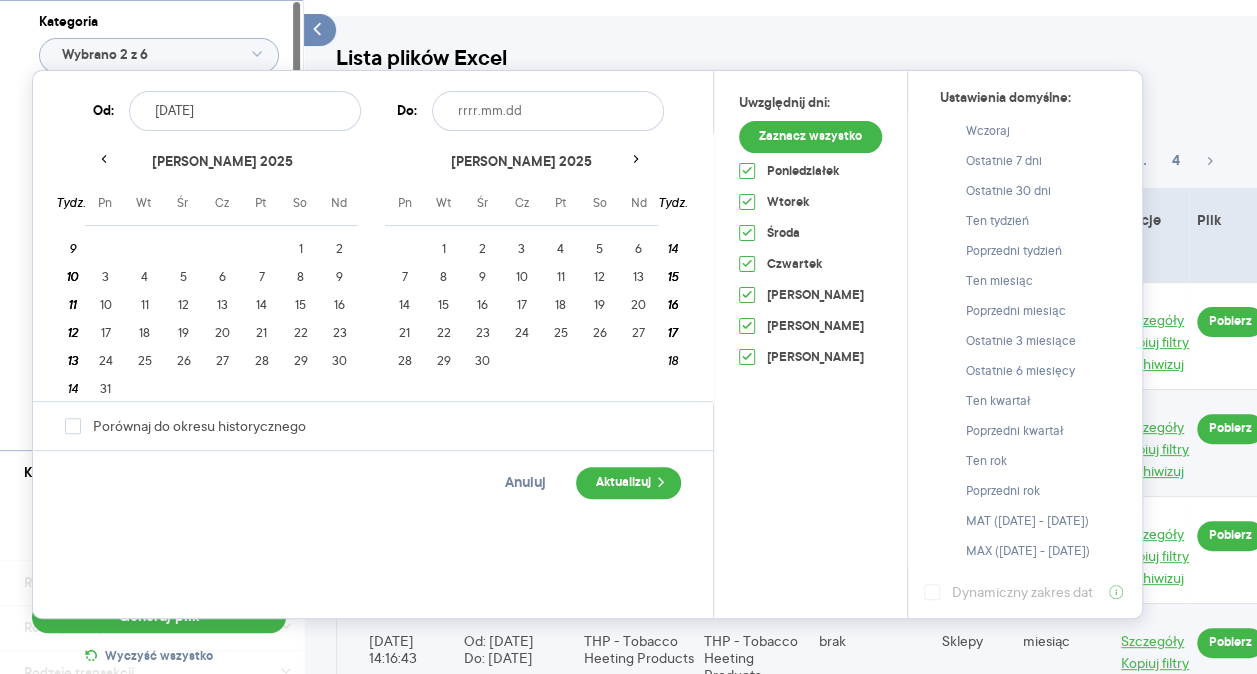 click 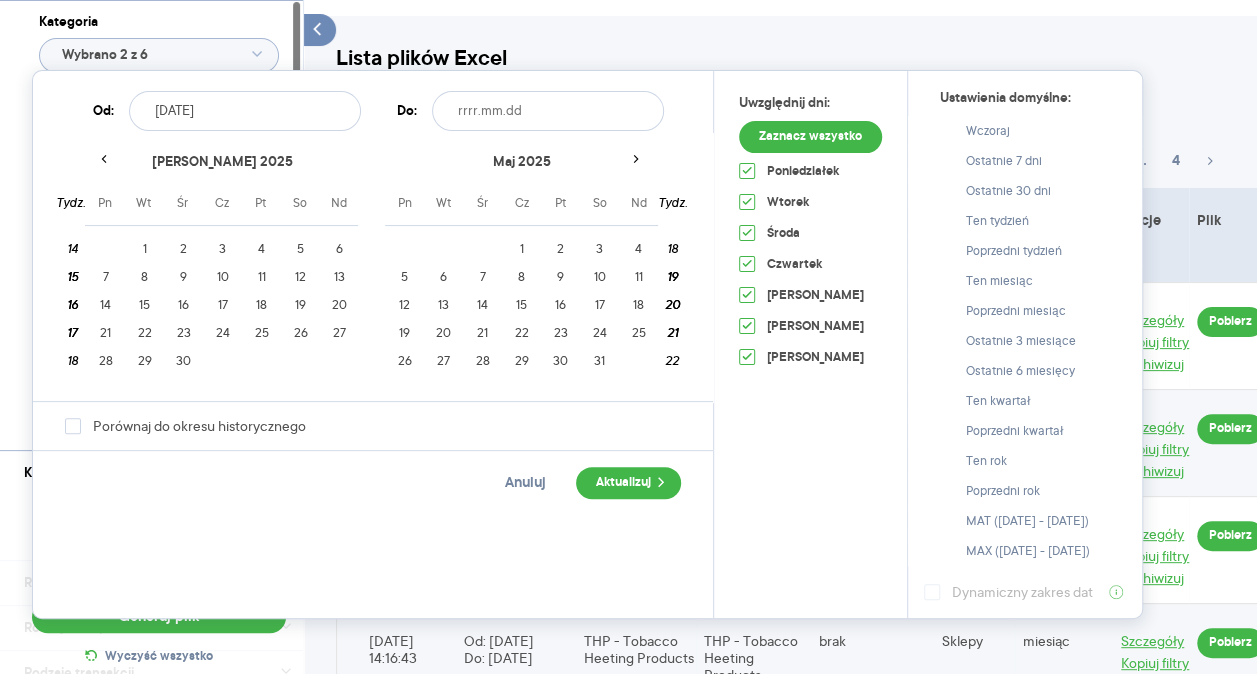 click 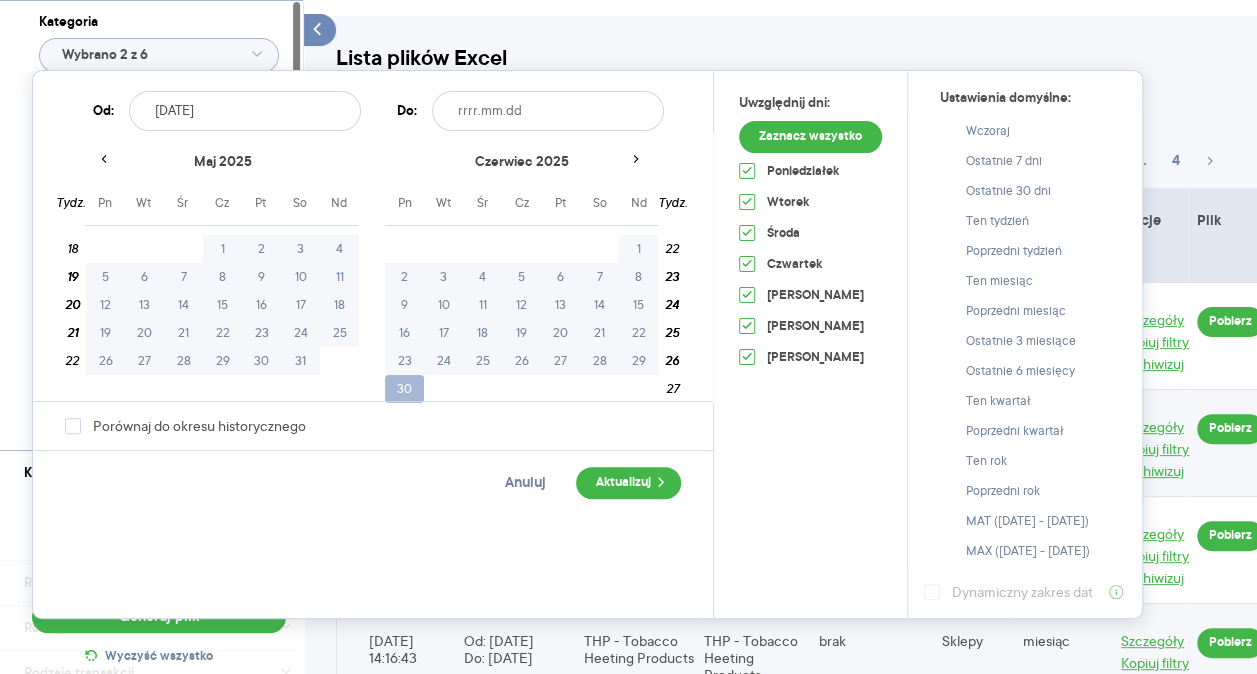 click on "30" at bounding box center (404, 389) 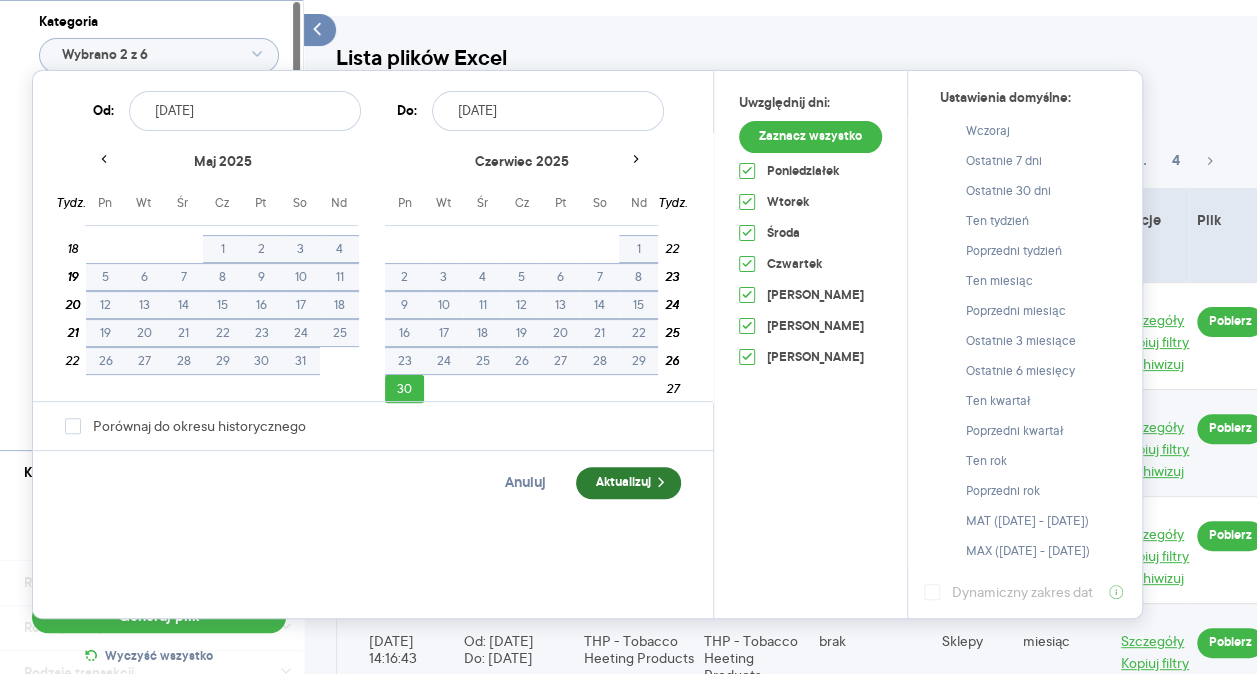 click on "Aktualizuj" at bounding box center (628, 483) 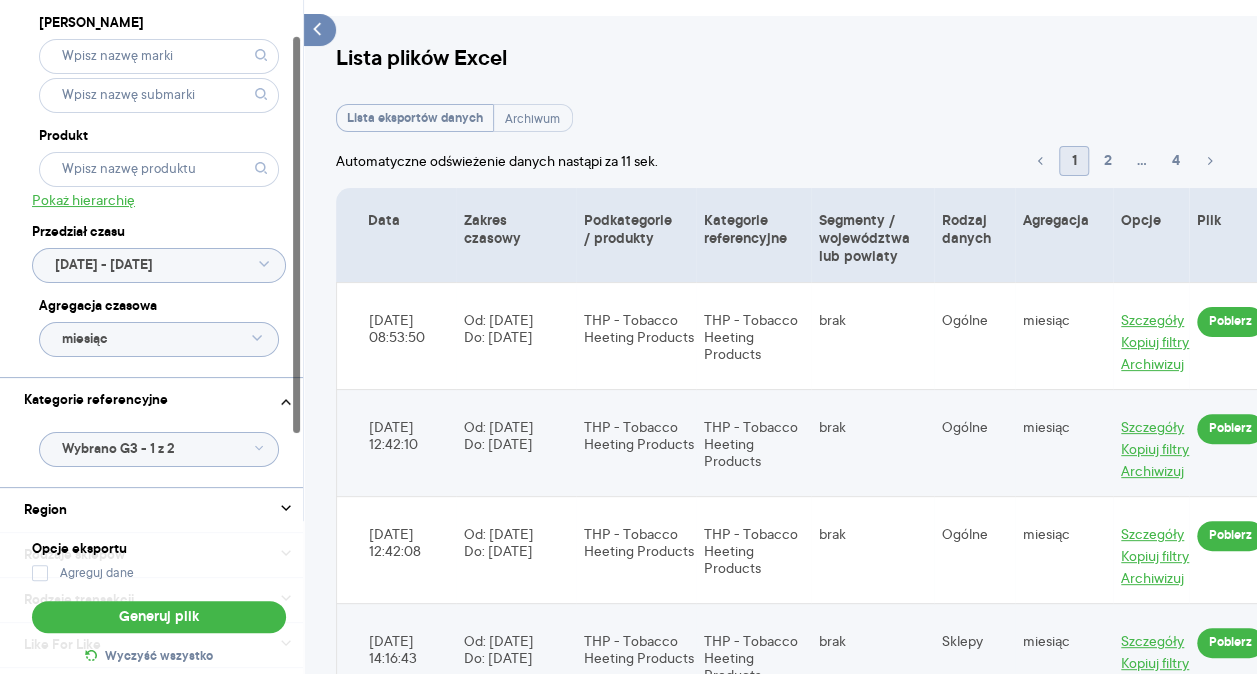 scroll, scrollTop: 100, scrollLeft: 0, axis: vertical 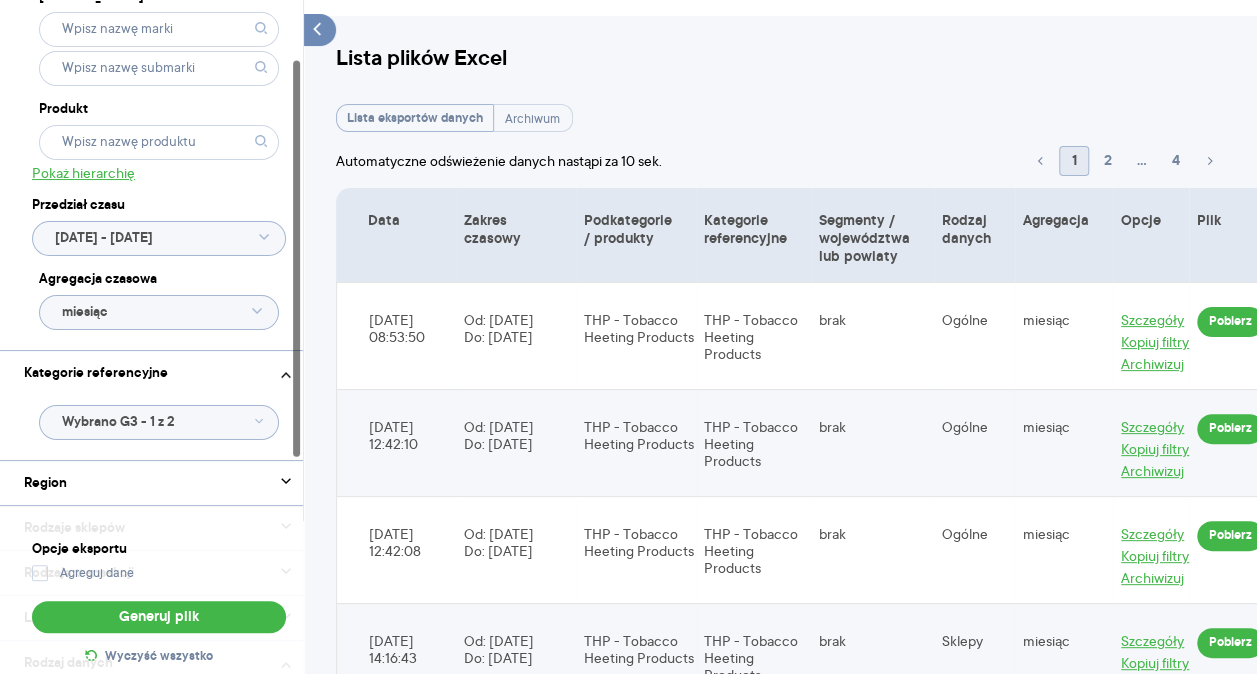 click on "miesiąc" 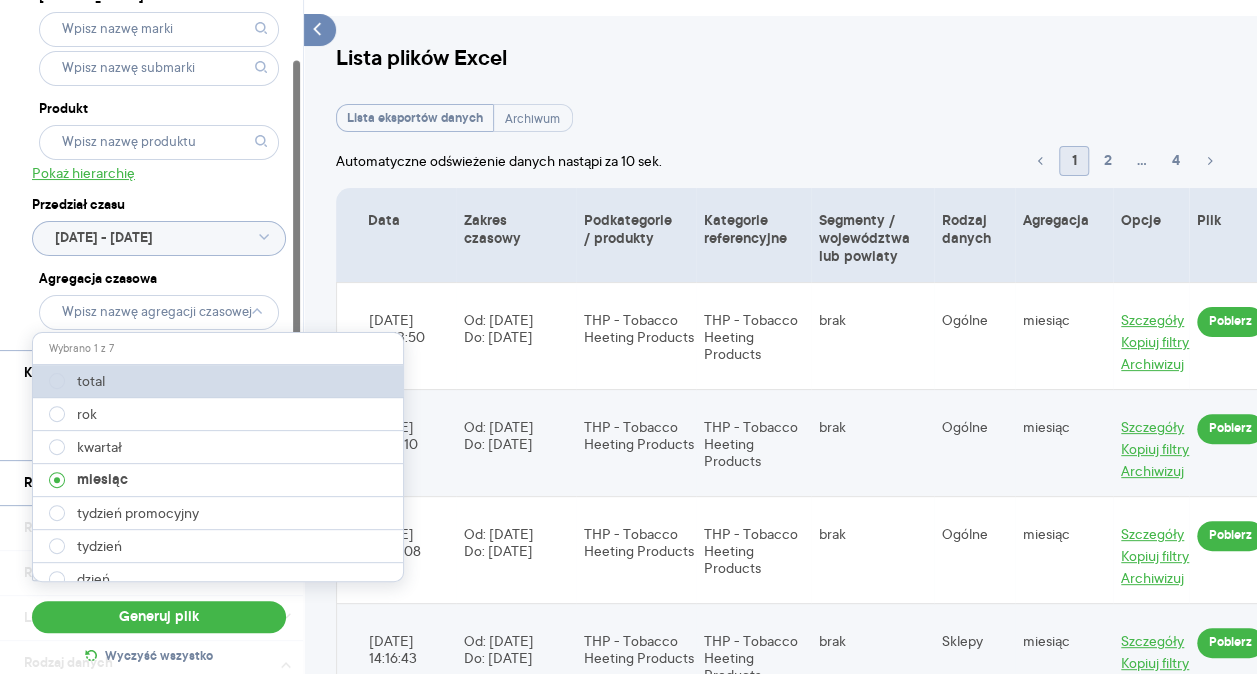 click on "total" at bounding box center (219, 381) 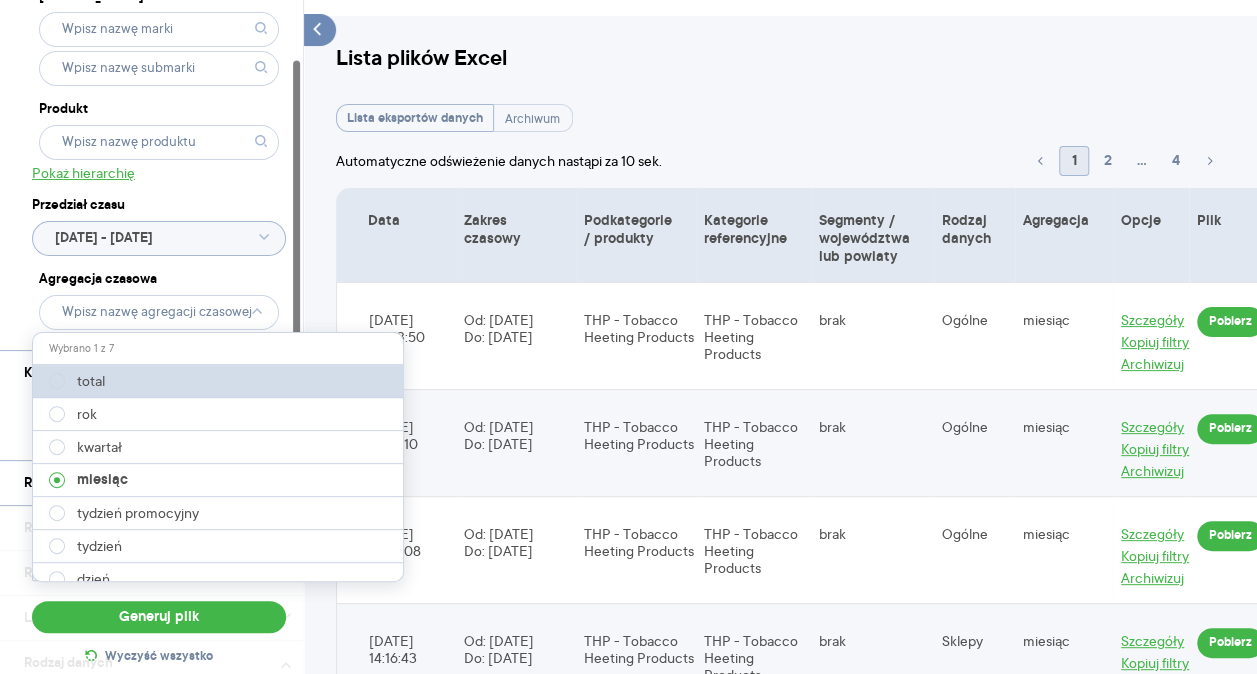 type on "total" 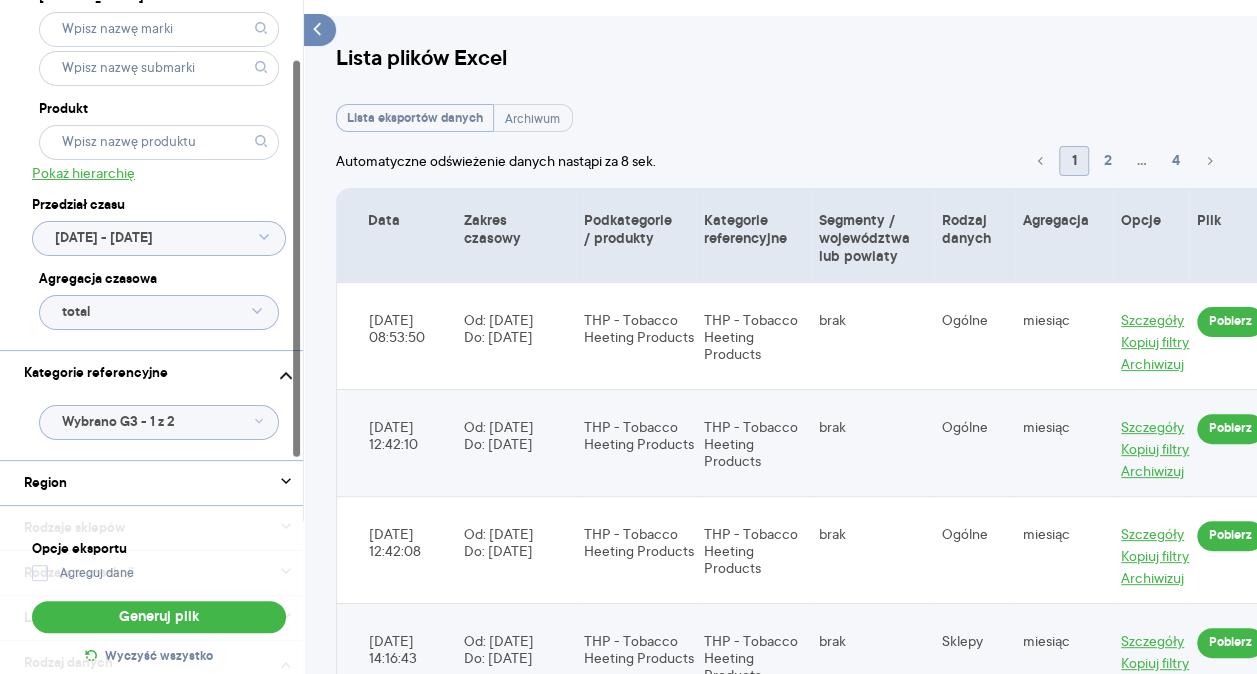 click on "Wybrano G3 - 1 z 2" 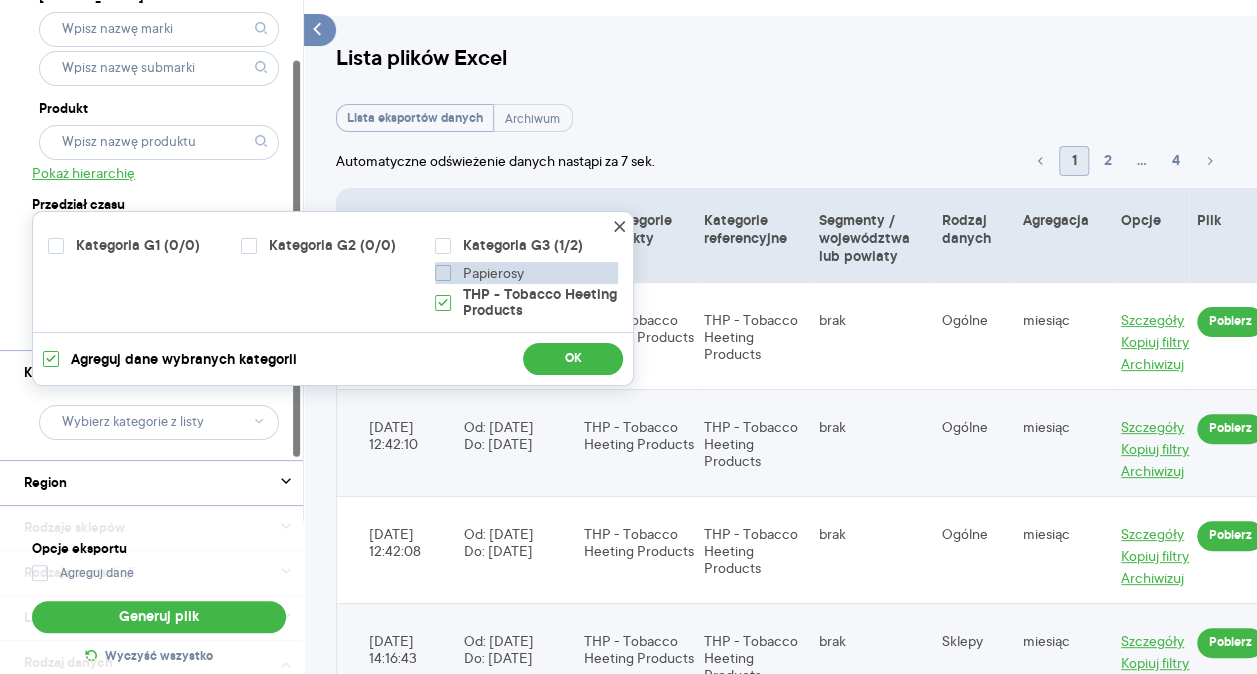 click 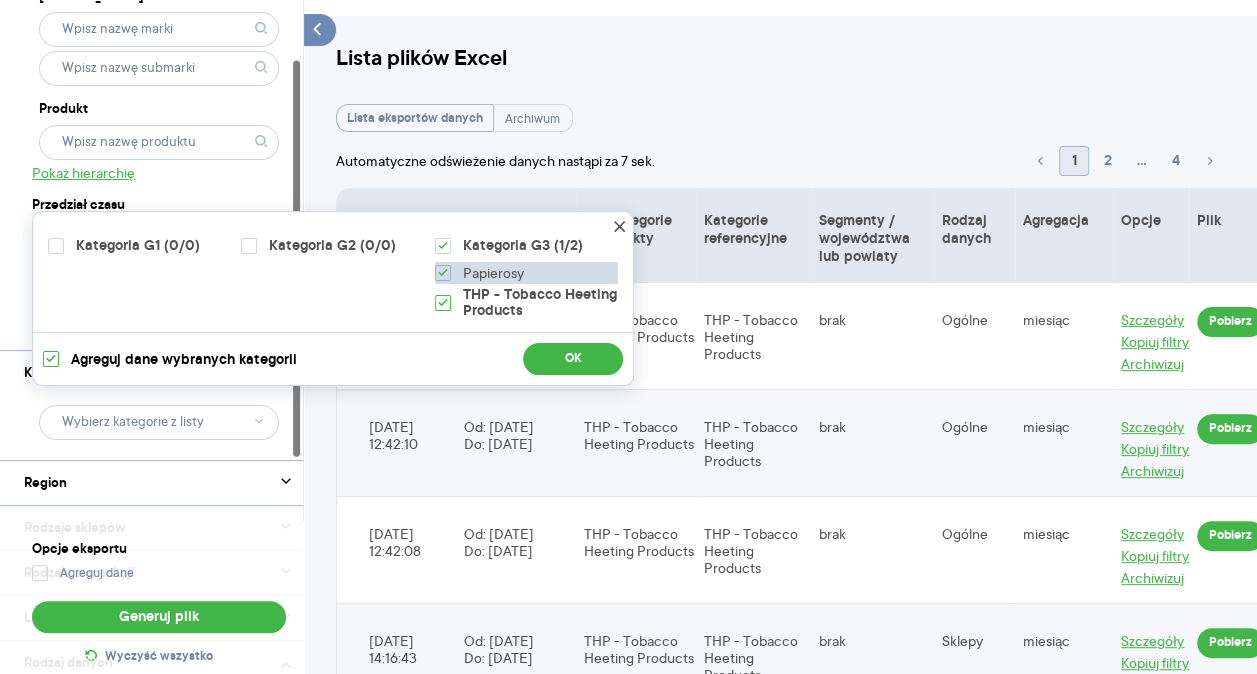 checkbox on "true" 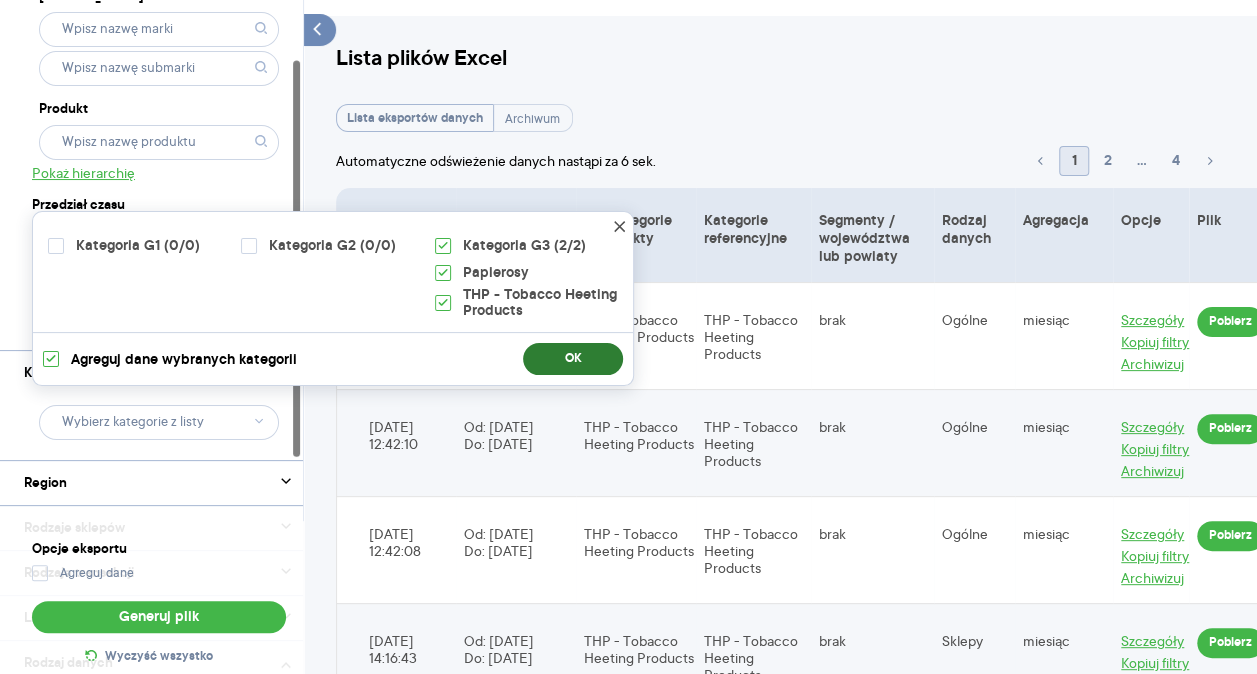click on "OK" at bounding box center [573, 359] 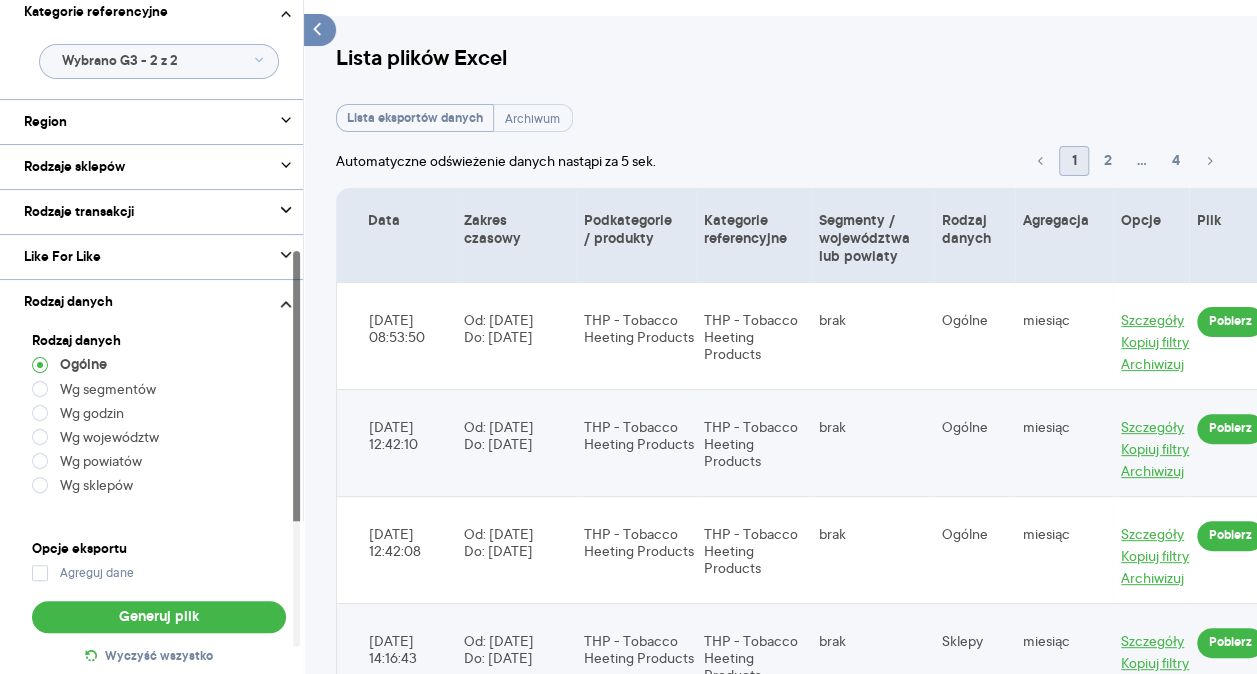 scroll, scrollTop: 470, scrollLeft: 0, axis: vertical 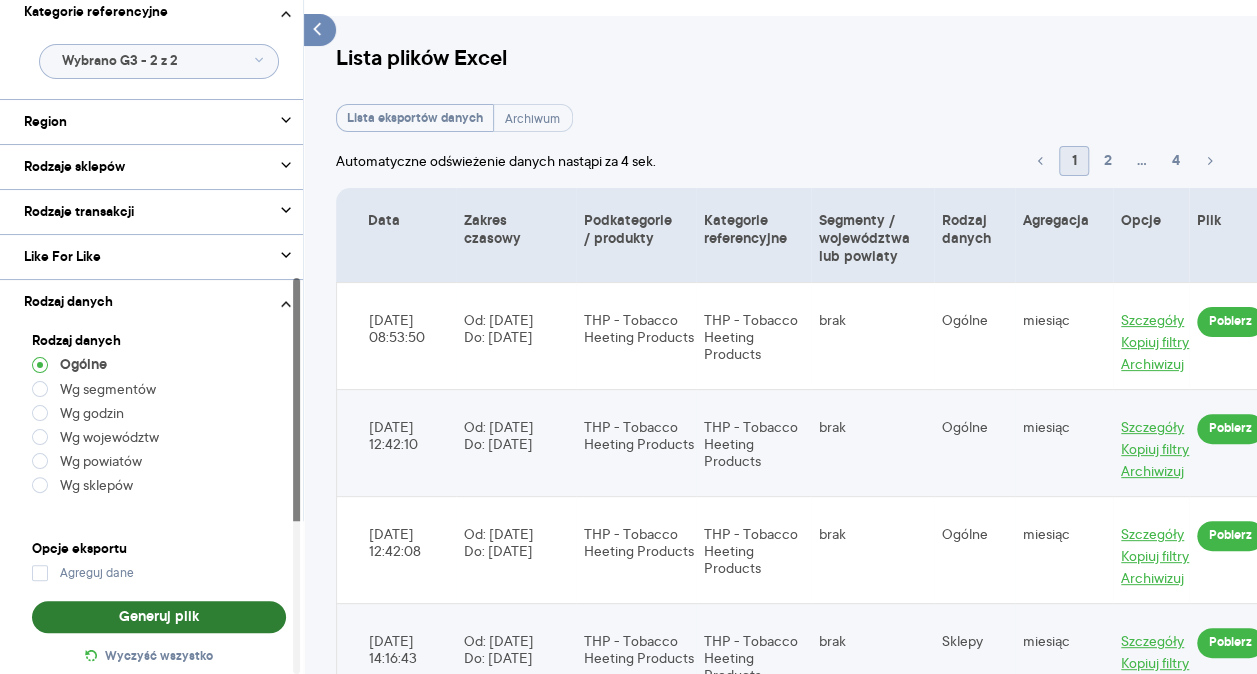 click on "Generuj plik" at bounding box center [159, 617] 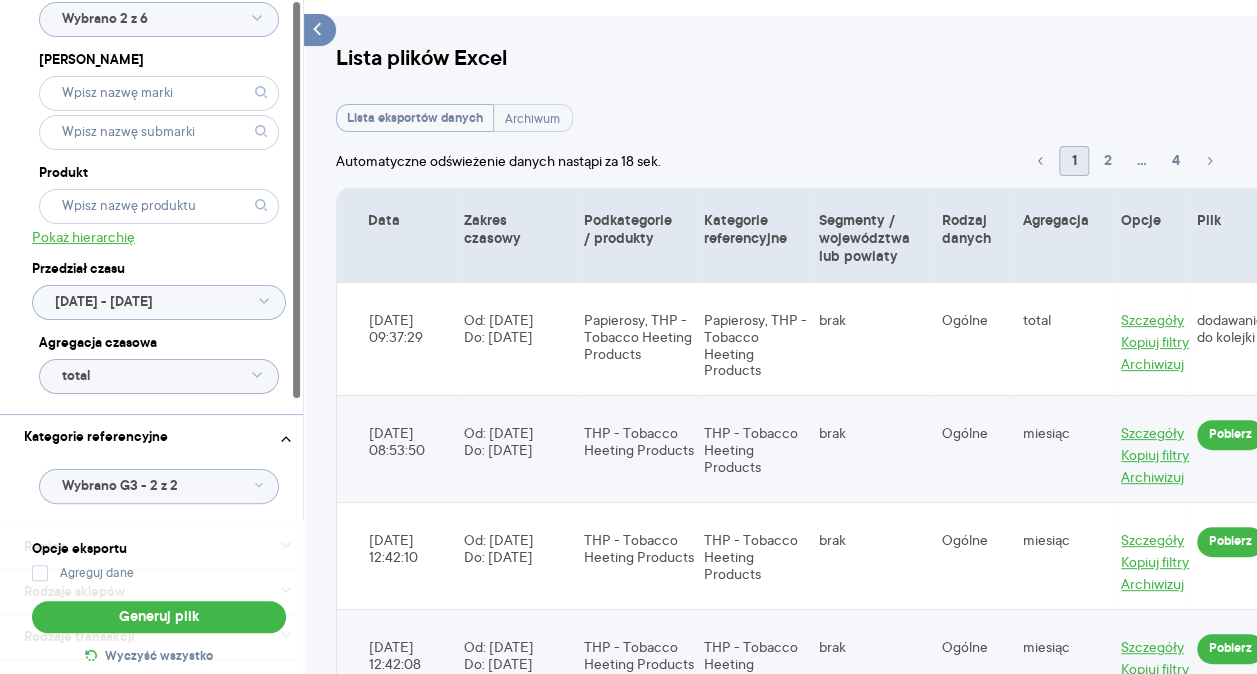 scroll, scrollTop: 0, scrollLeft: 0, axis: both 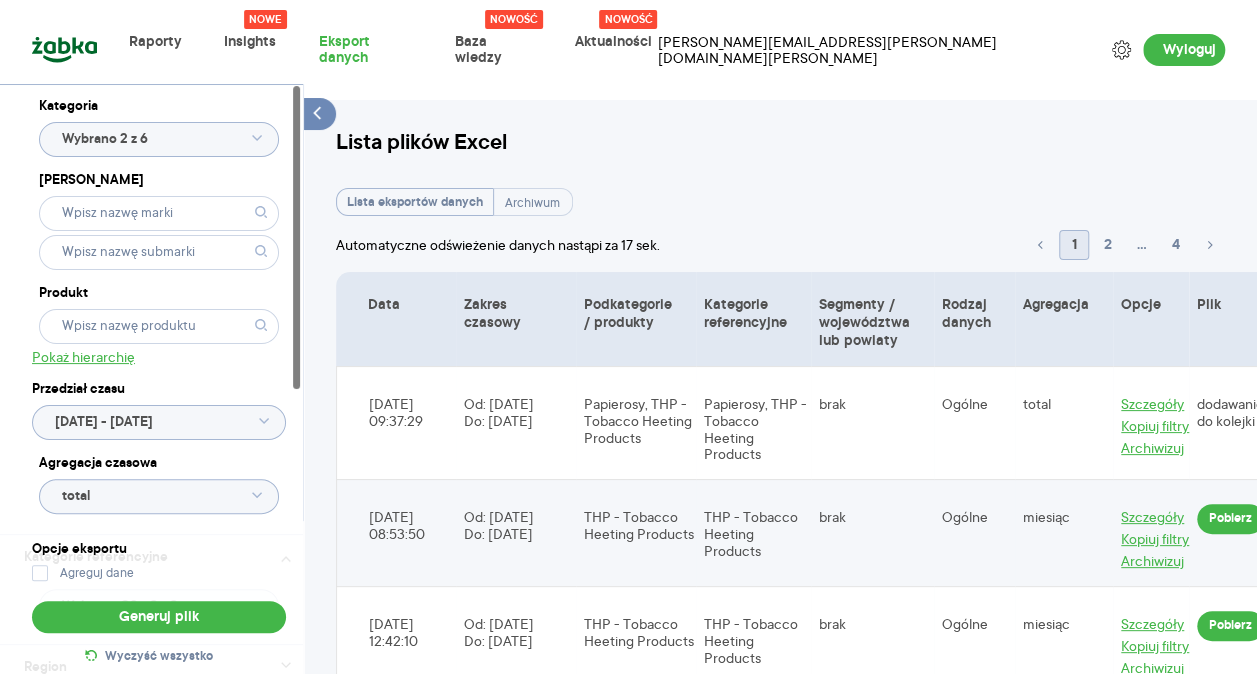 click on "Wybrano 2 z 6" 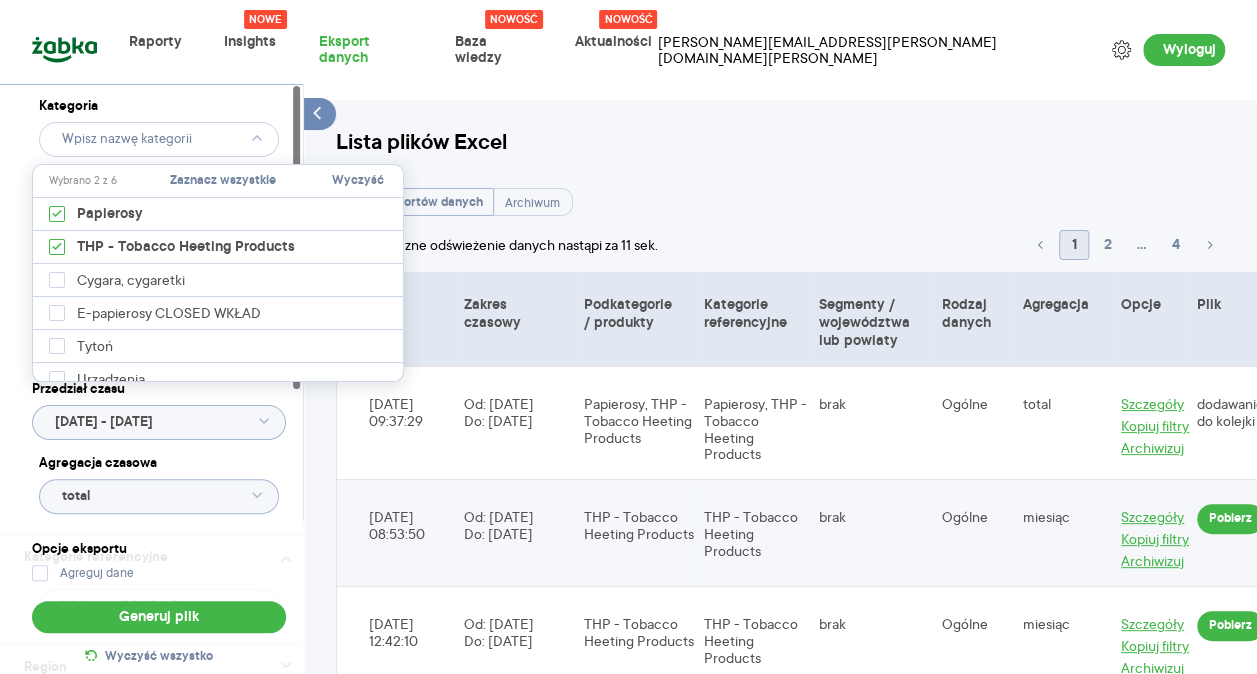 click on "Lista plików Excel Lista eksportów danych Archiwum Automatyczne odświeżenie danych nastąpi za 11 sek. 1 2 ... 4 Data Zakres czasowy Podkategorie / produkty Kategorie referencyjne Segmenty / województwa lub powiaty Rodzaj danych Agregacja Opcje Plik 2025-07-02
09:37:29 Od: 2025-01-01
Do: 2025-06-30 Papierosy, THP - Tobacco Heeting Products Papierosy, THP - Tobacco Heeting Products brak Ogólne total Szczegóły Kopiuj filtry Archiwizuj dodawanie do kolejki 2025-04-07
08:53:50 Od: 2025-03-01
Do: 2025-03-31 THP - Tobacco Heeting Products THP - Tobacco Heeting Products brak Ogólne miesiąc Szczegóły Kopiuj filtry Archiwizuj Pobierz 2025-04-03
12:42:10 Od: 2025-03-01
Do: 2025-03-31 THP - Tobacco Heeting Products THP - Tobacco Heeting Products brak Ogólne miesiąc Szczegóły Kopiuj filtry Archiwizuj Pobierz 2025-04-03
12:42:08 Od: 2025-03-01
Do: 2025-03-31 THP - Tobacco Heeting Products THP - Tobacco Heeting Products brak Ogólne miesiąc Szczegóły Kopiuj filtry Archiwizuj Pobierz 2025-03-12
14:16:43" at bounding box center [780, 3738] 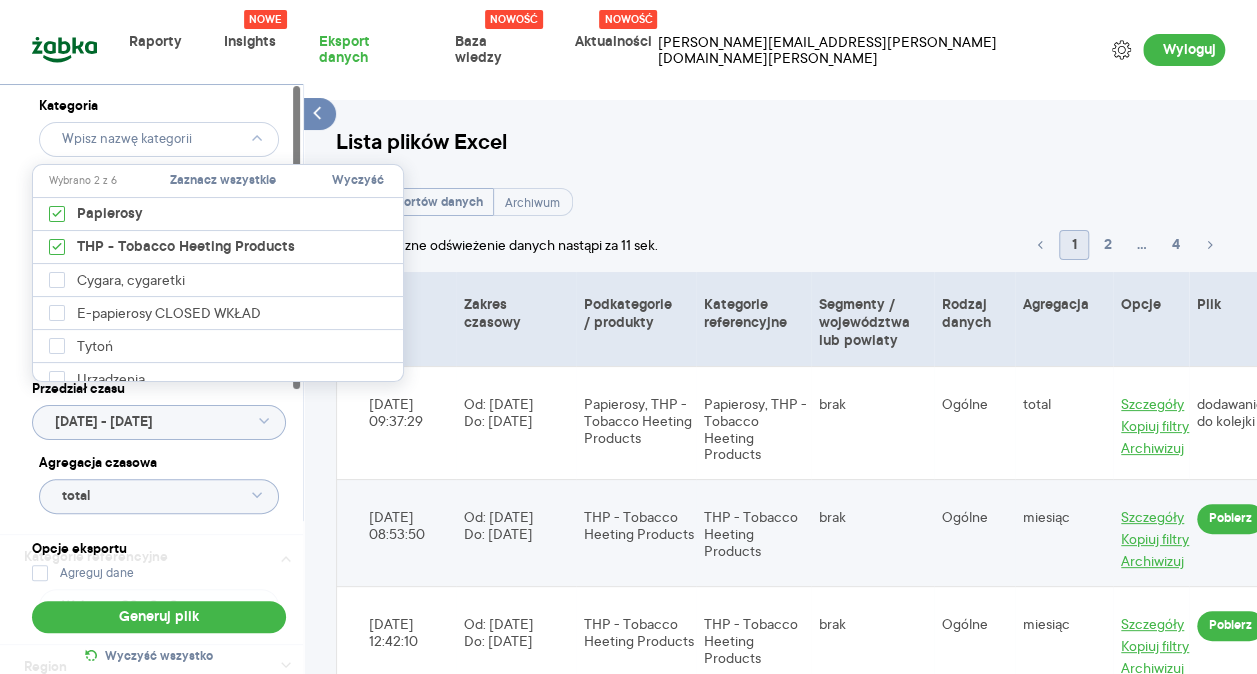 type on "Wybrano 2 z 6" 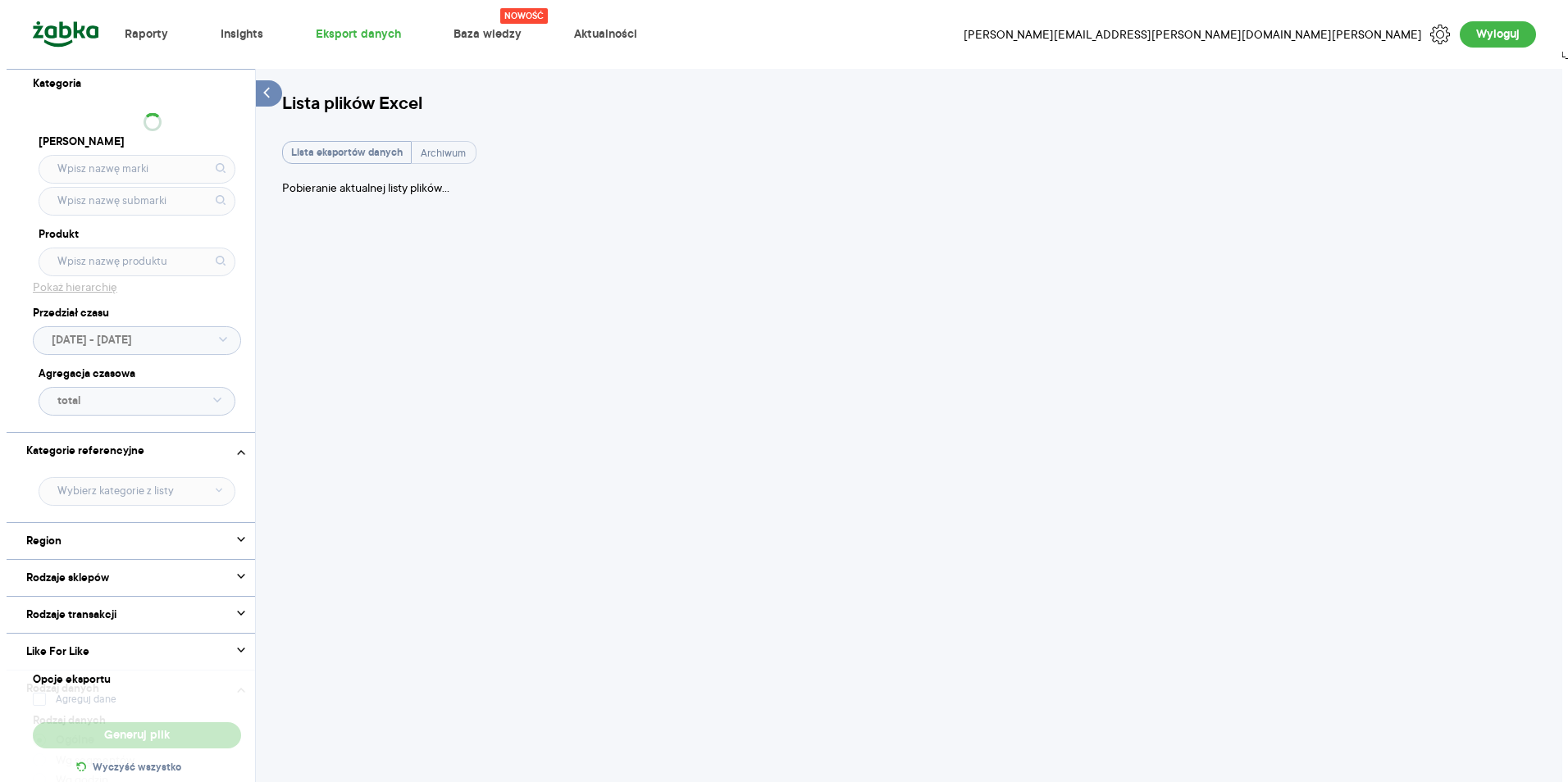 scroll, scrollTop: 0, scrollLeft: 0, axis: both 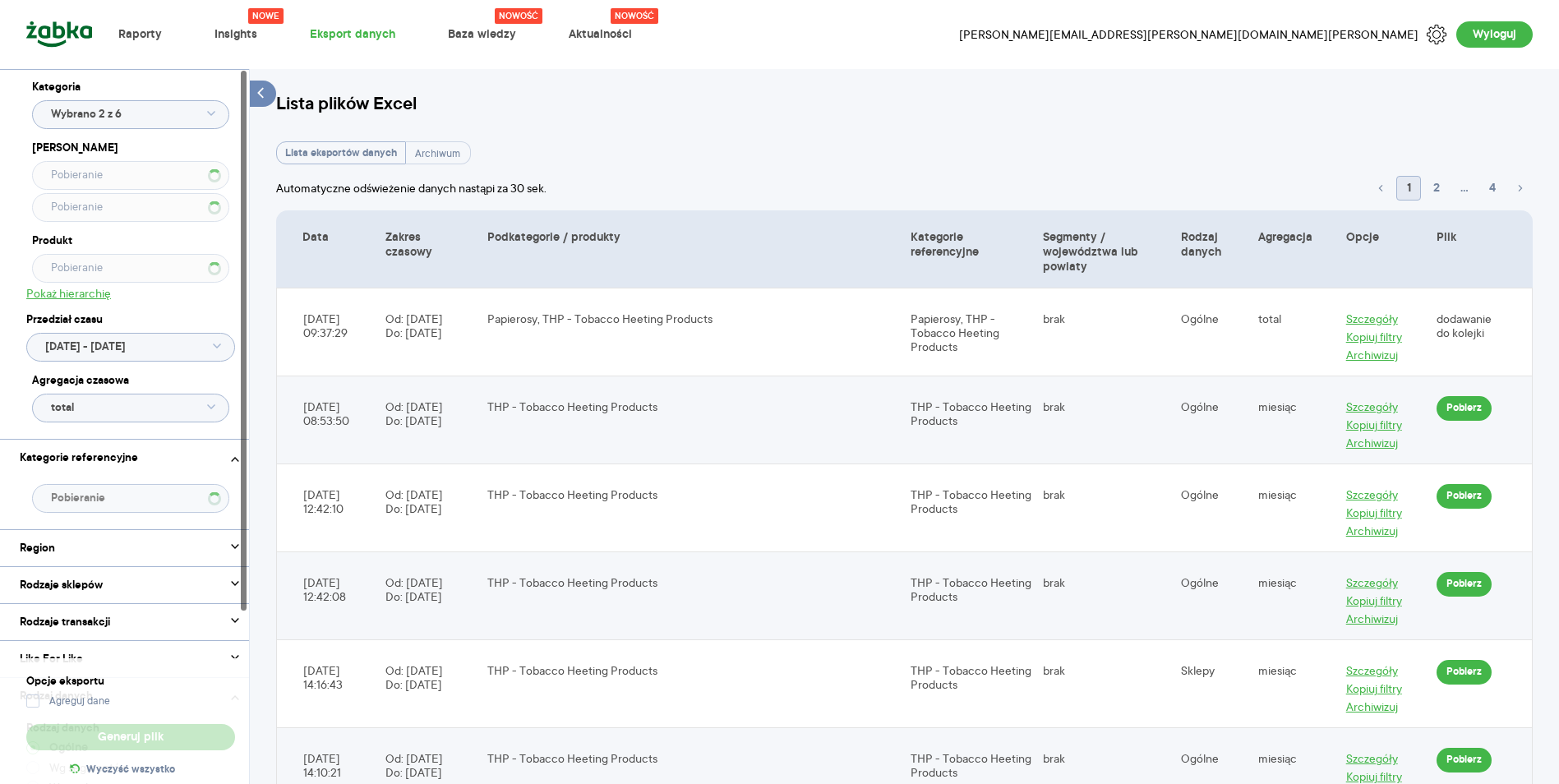 type on "Wybrano G3 - 2 z 2" 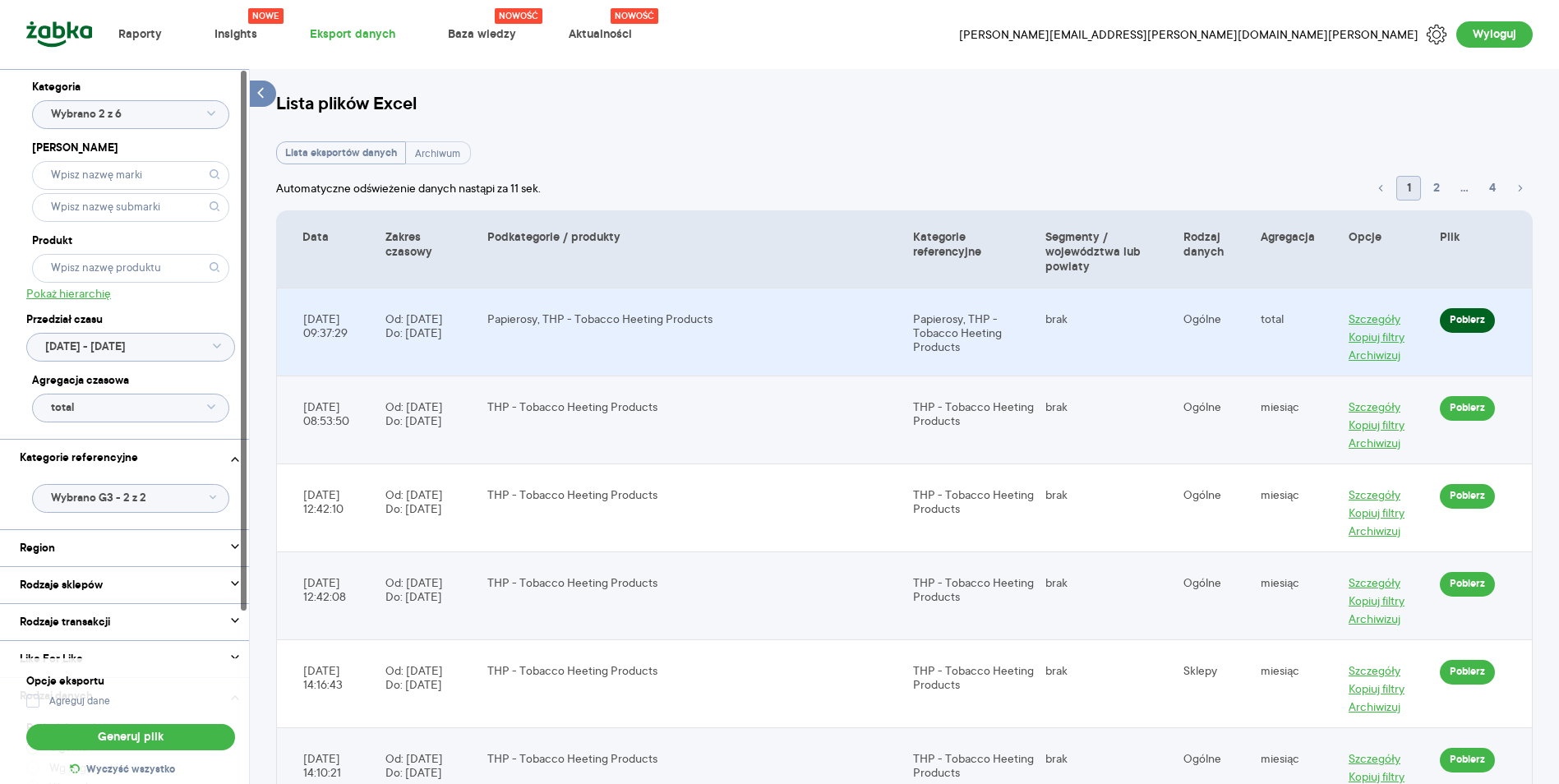 click on "Pobierz" at bounding box center [1467, 321] 